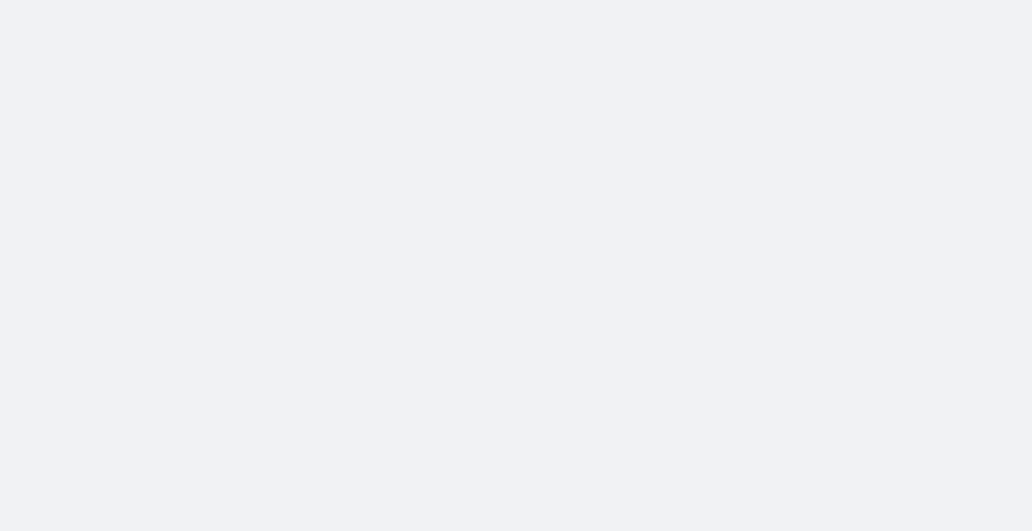 scroll, scrollTop: 0, scrollLeft: 0, axis: both 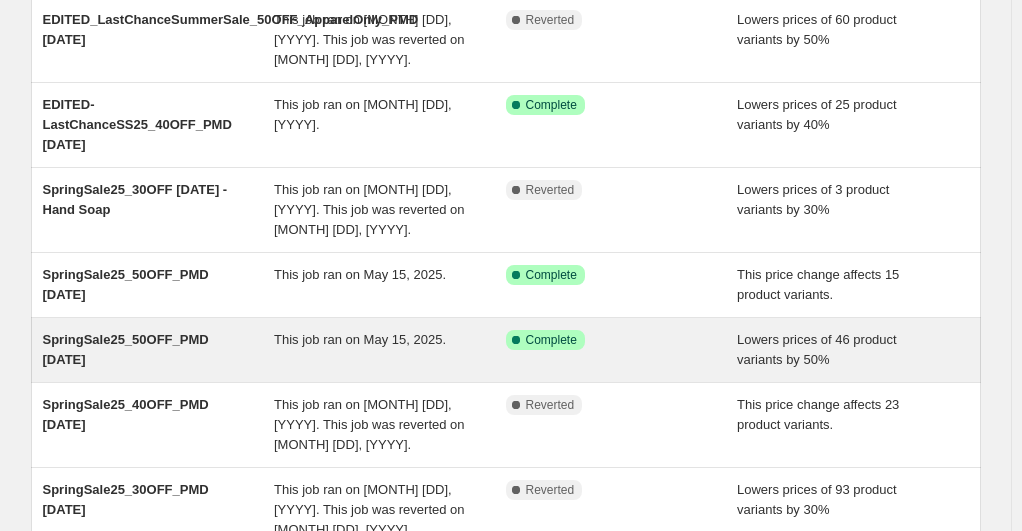 click on "Lowers prices of 46 product variants by 50%" at bounding box center [853, 350] 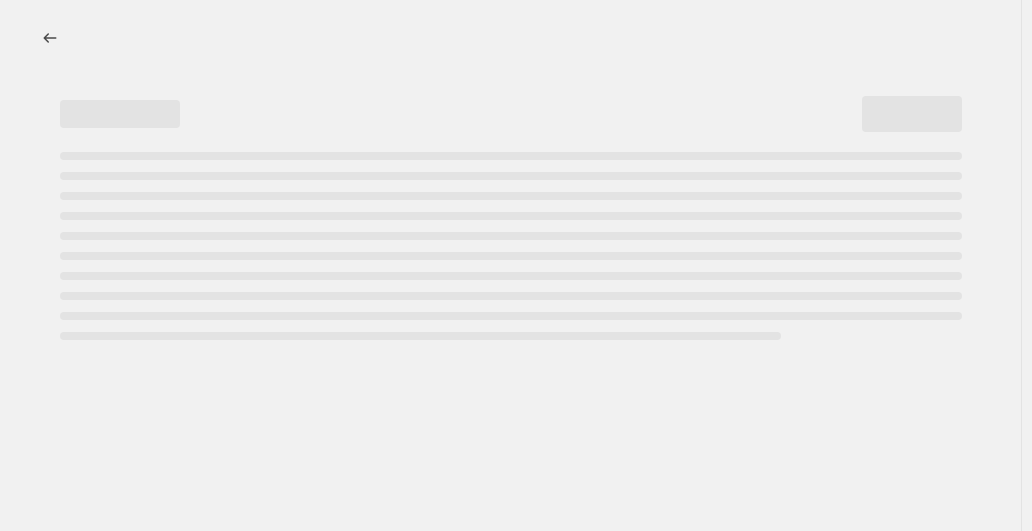 select on "percentage" 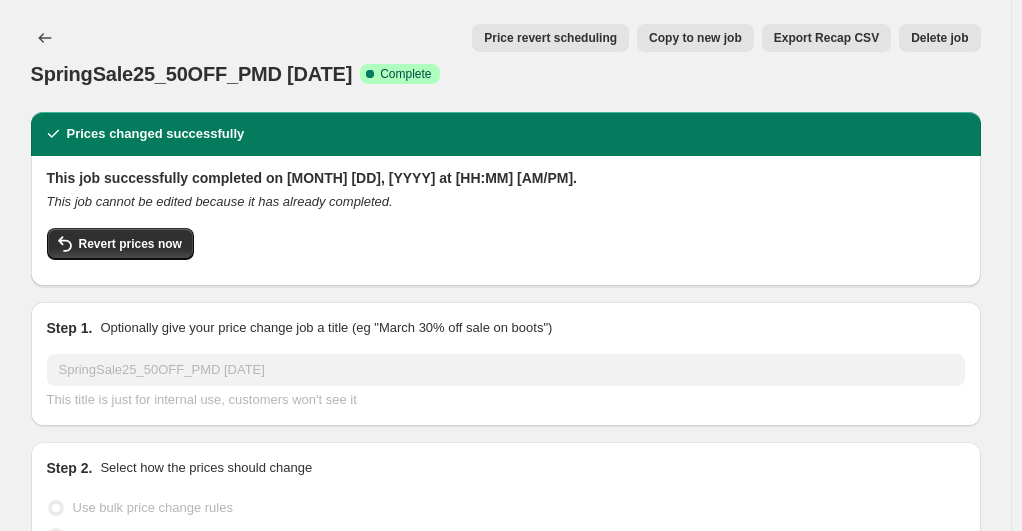 select on "tag" 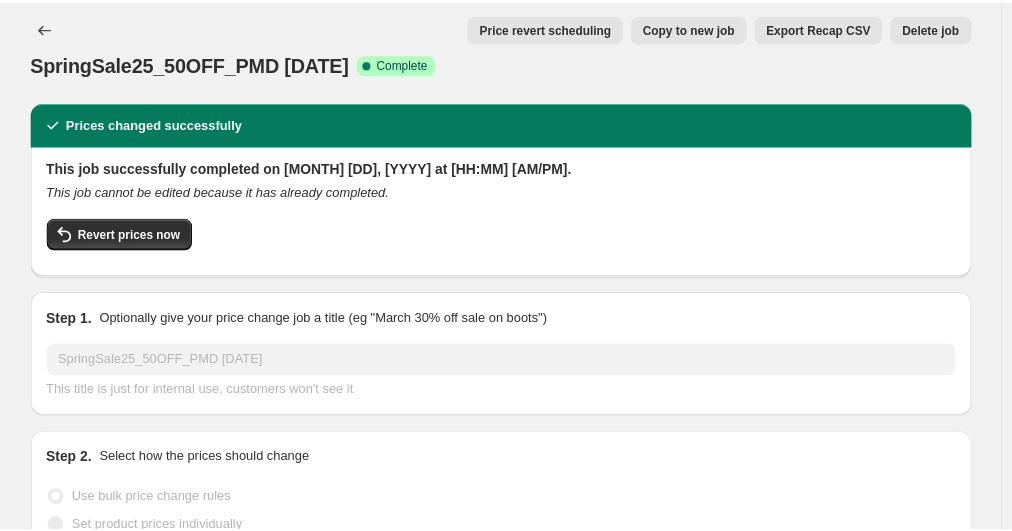 scroll, scrollTop: 0, scrollLeft: 0, axis: both 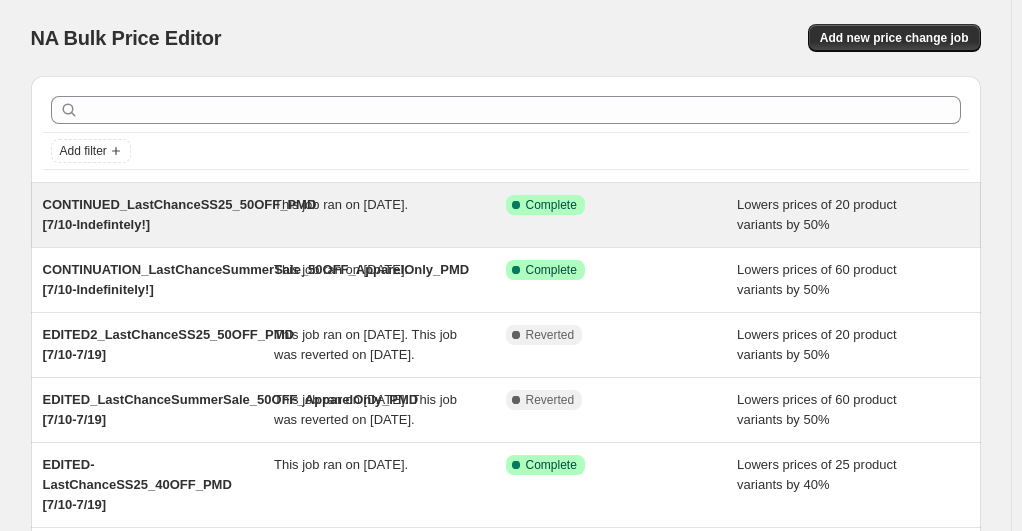 click on "Lowers prices of 20 product variants by 50%" at bounding box center [853, 215] 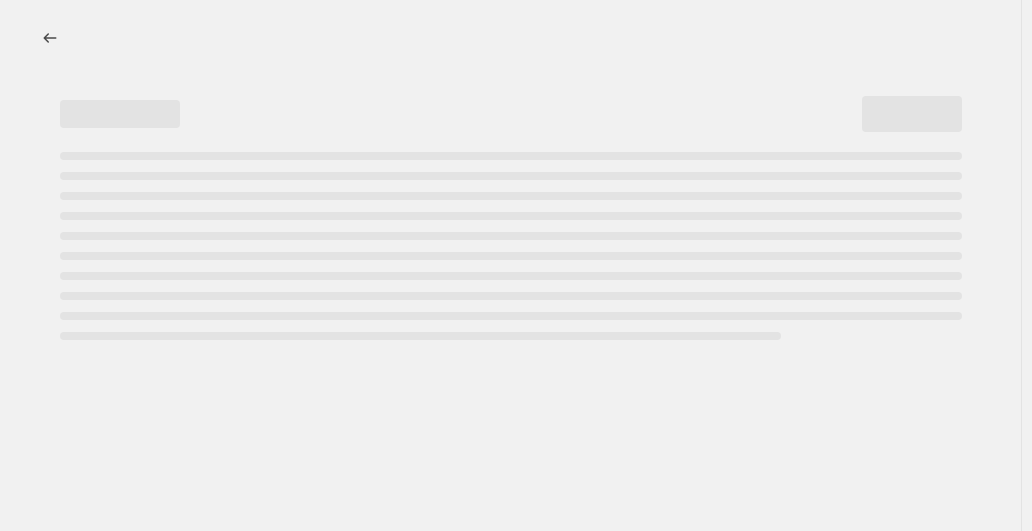 select on "percentage" 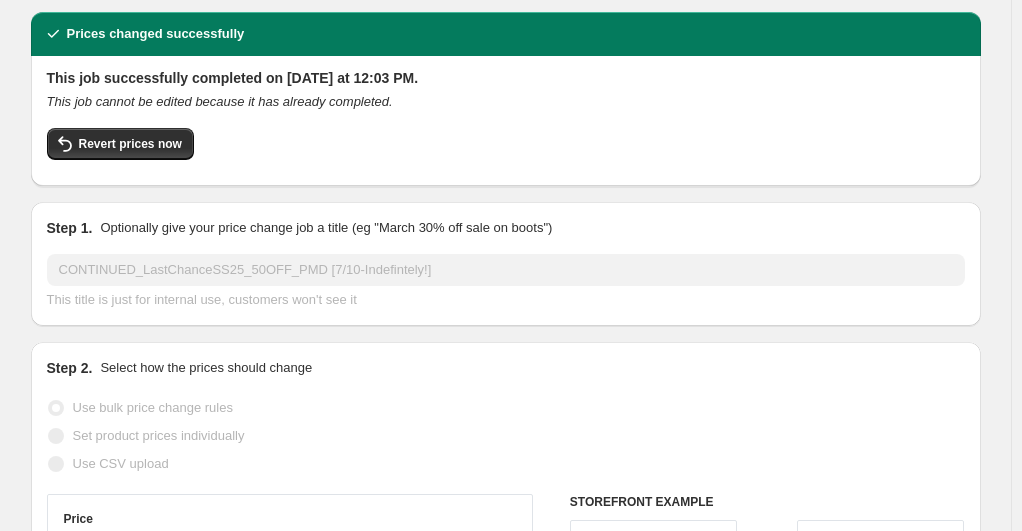 scroll, scrollTop: 0, scrollLeft: 0, axis: both 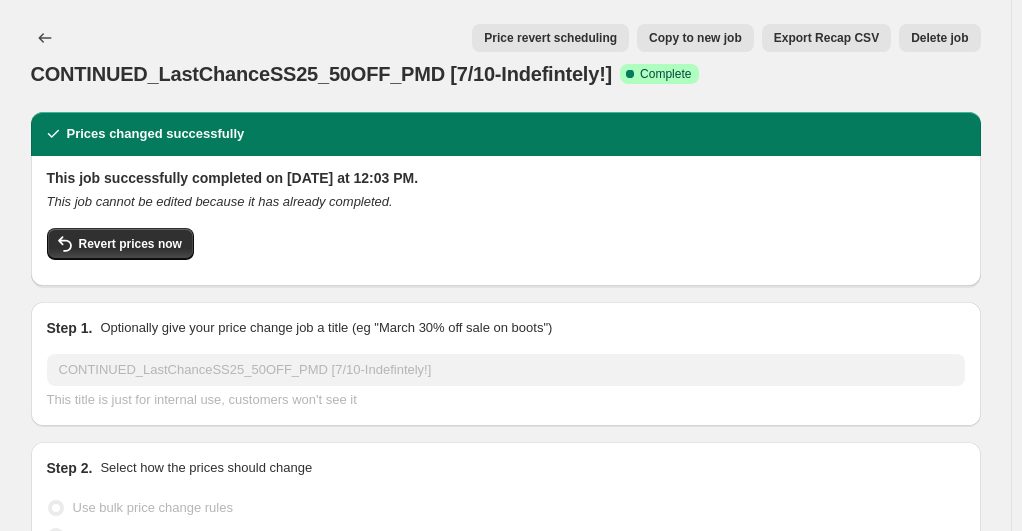 click on "Export Recap CSV" at bounding box center (826, 38) 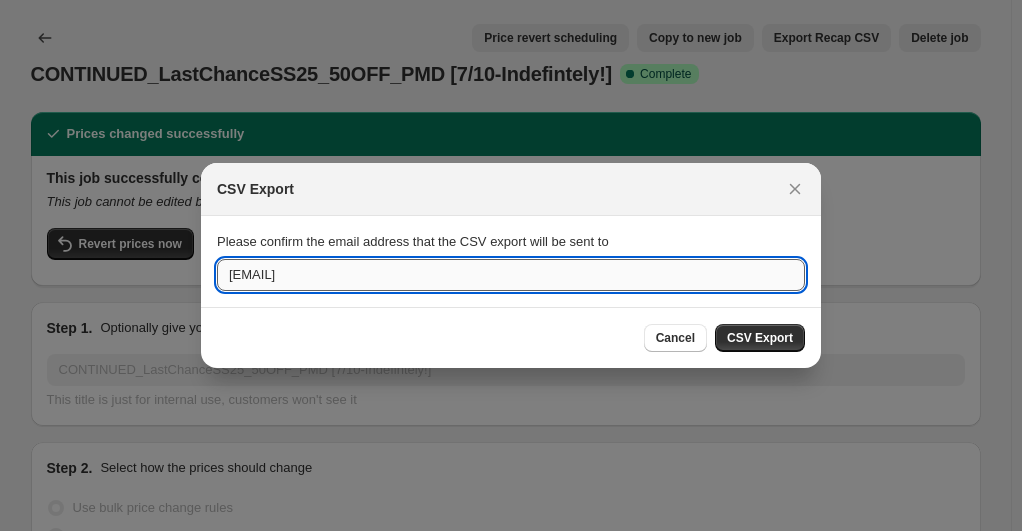 click on "[EMAIL]" at bounding box center [511, 275] 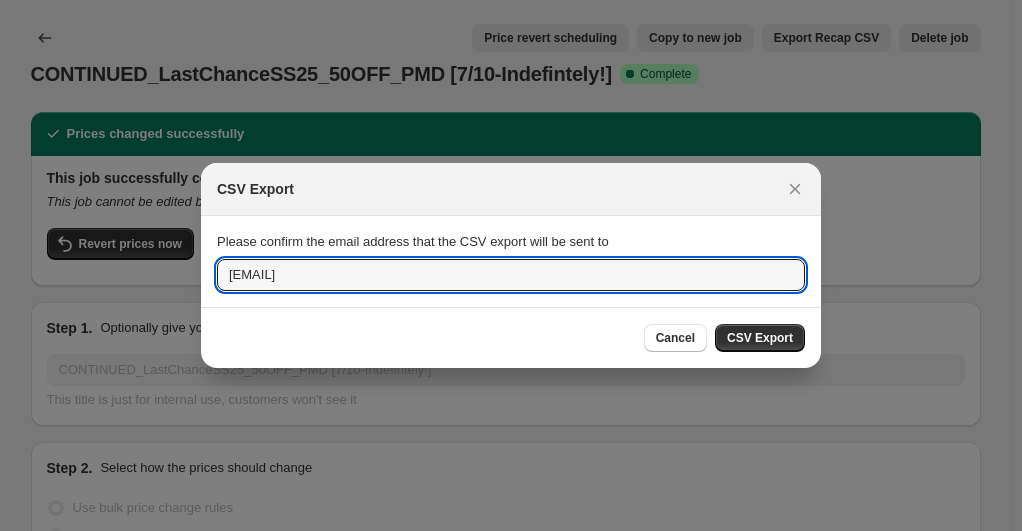 drag, startPoint x: 325, startPoint y: 270, endPoint x: 178, endPoint y: 273, distance: 147.03061 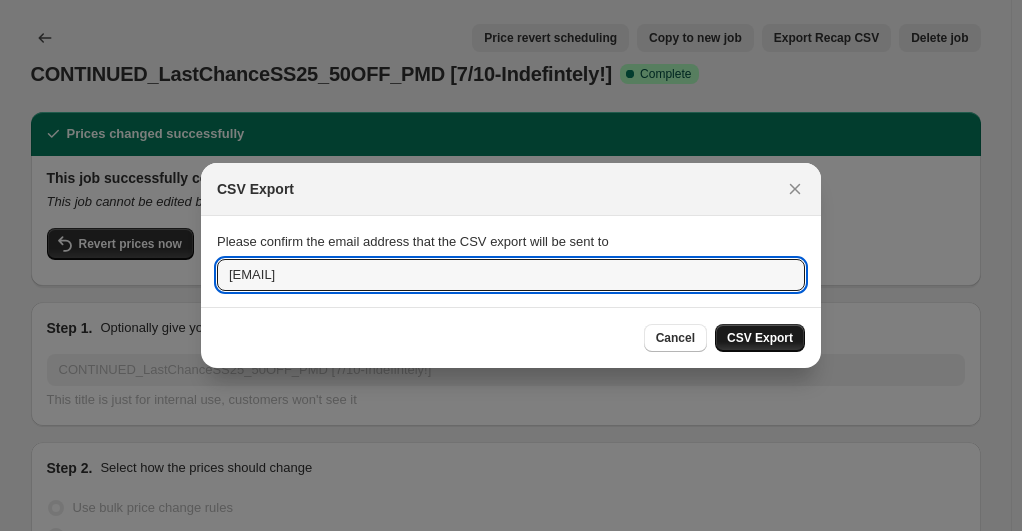 type on "[EMAIL]" 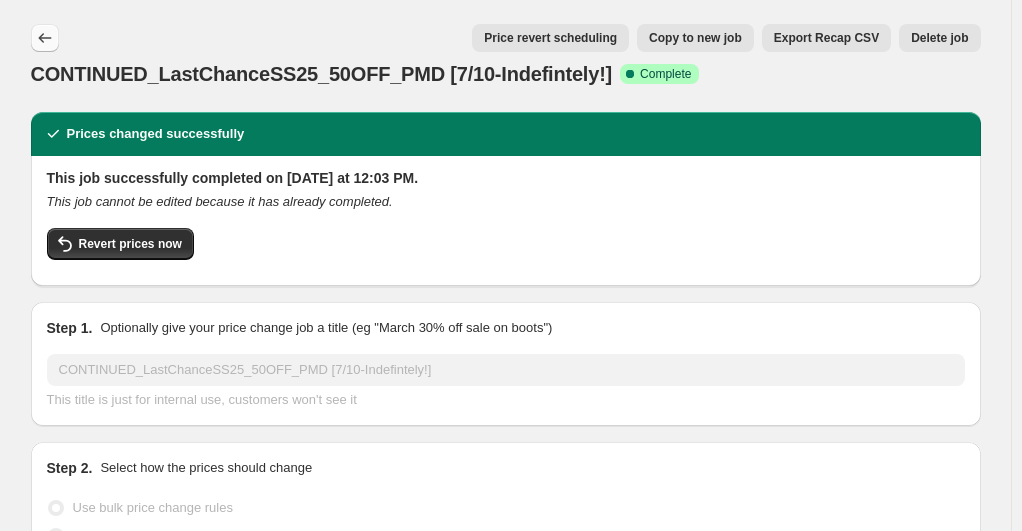 click 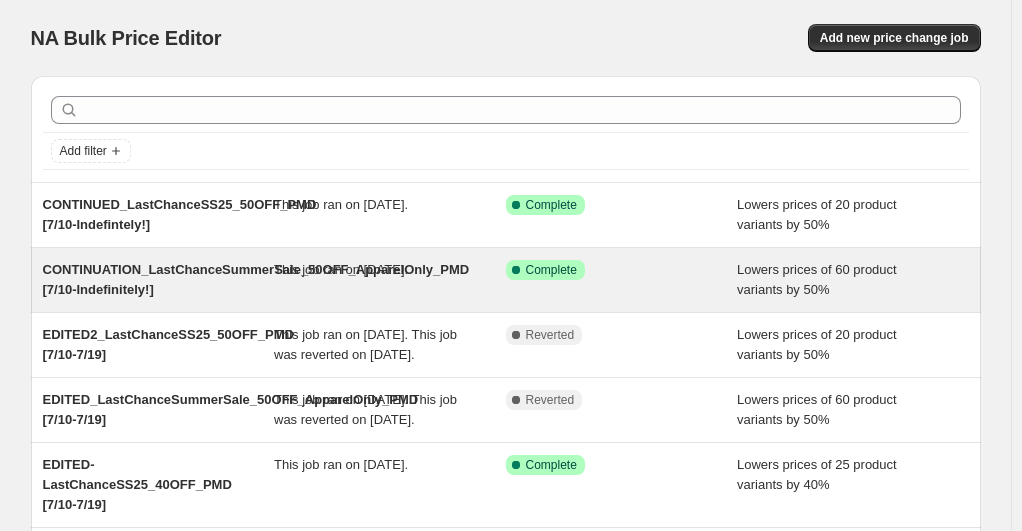 click on "Lowers prices of 60 product variants by 50%" at bounding box center (853, 280) 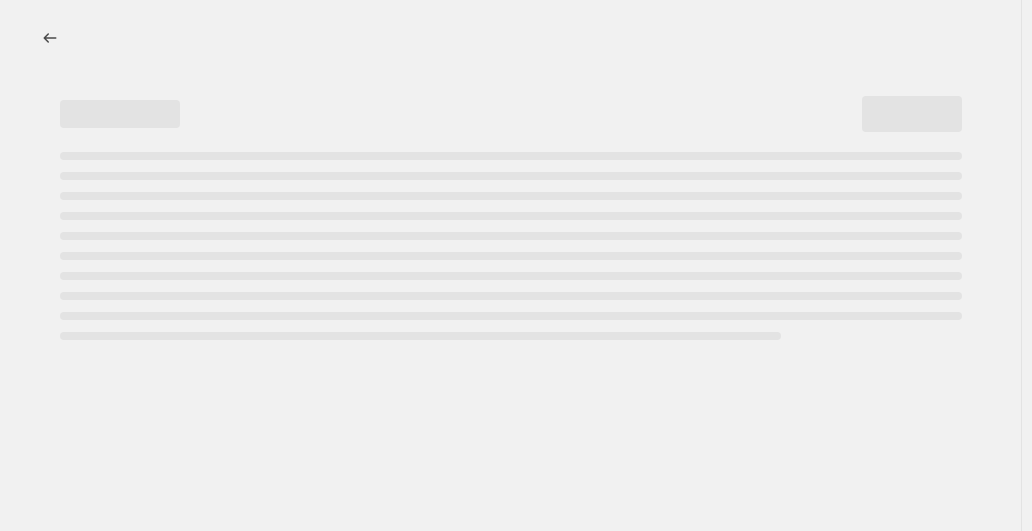 select on "percentage" 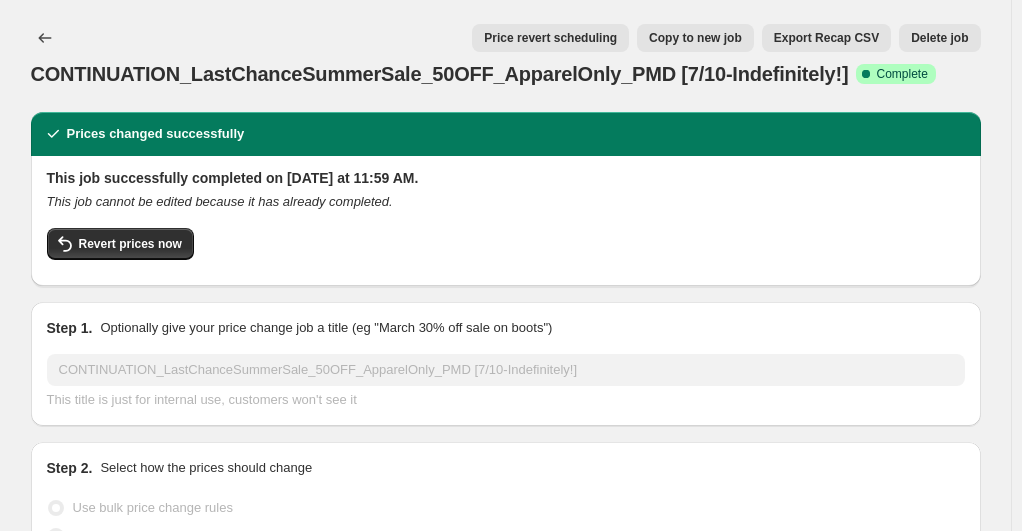 click on "Export Recap CSV" at bounding box center [826, 38] 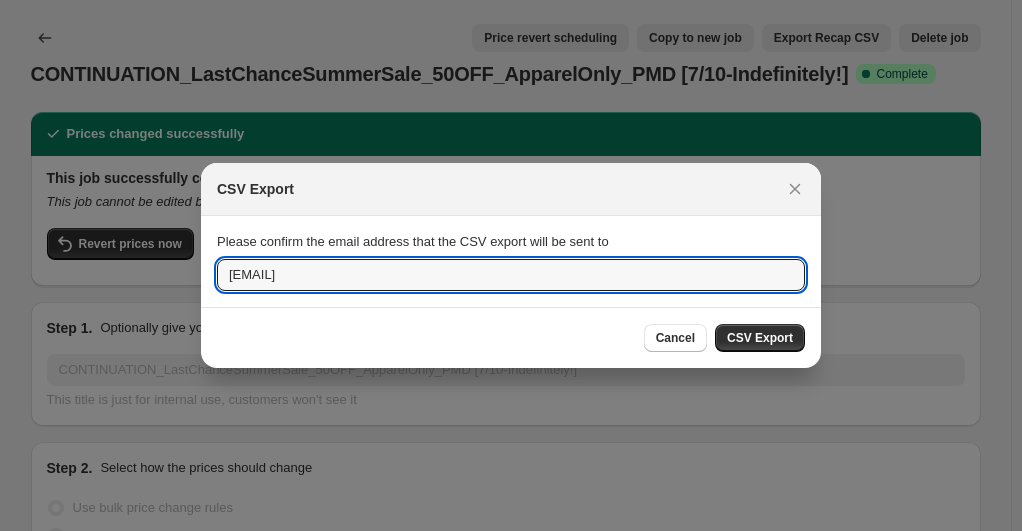 drag, startPoint x: 324, startPoint y: 275, endPoint x: 198, endPoint y: 264, distance: 126.47925 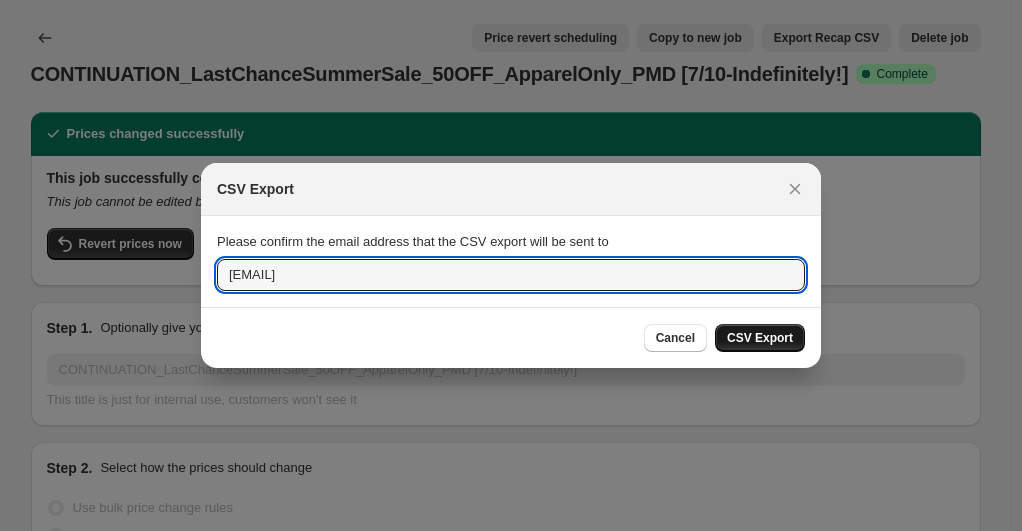 type on "[EMAIL]" 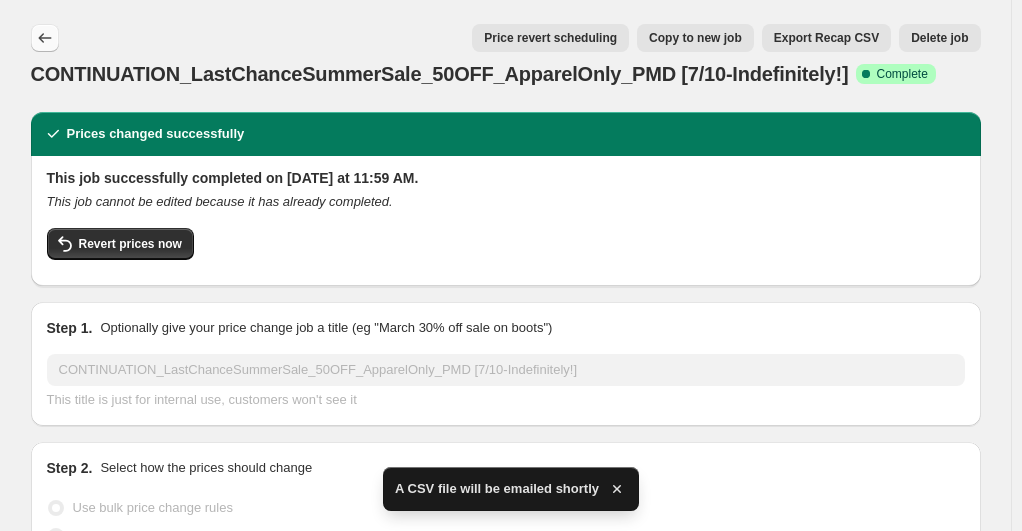 click 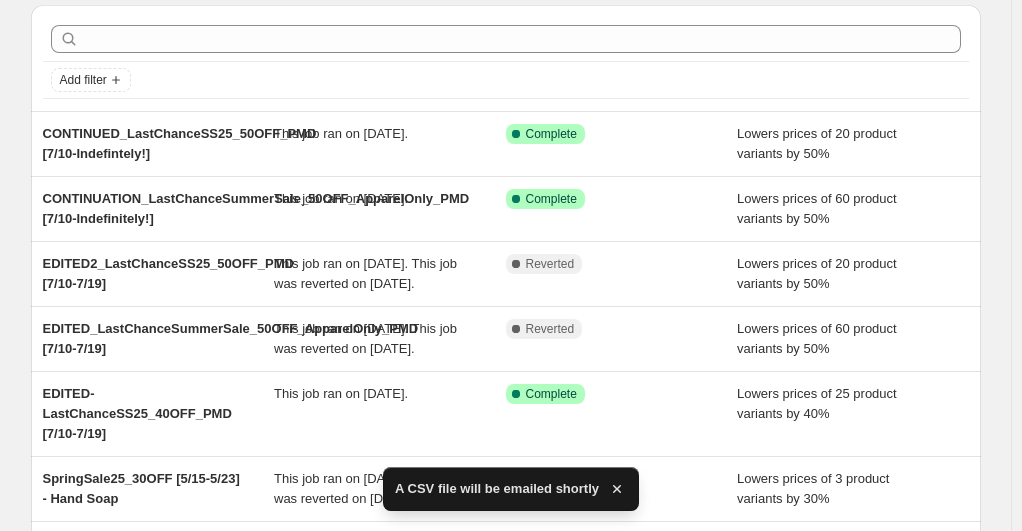scroll, scrollTop: 100, scrollLeft: 0, axis: vertical 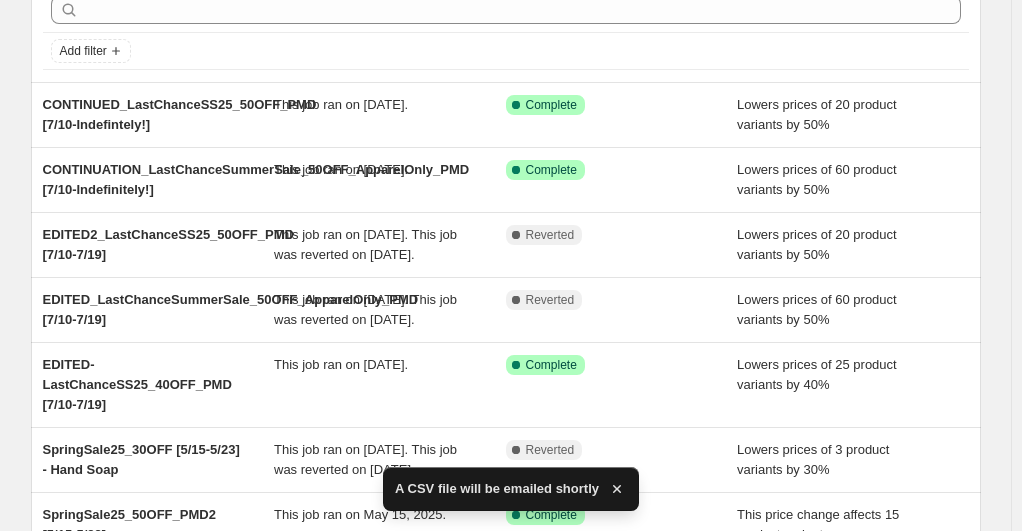 click on "NA Bulk Price Editor. This page is ready NA Bulk Price Editor Add new price change job Add filter   CONTINUED_LastChanceSS25_50OFF_PMD [7/10-Indefintely!] This job ran on [DATE]. Success Complete Complete Lowers prices of 20 product variants by 50% CONTINUATION_LastChanceSummerSale_50OFF_ApparelOnly_PMD [7/10-Indefinitely!] This job ran on [DATE]. Success Complete Complete Lowers prices of 60 product variants by 50% EDITED2_LastChanceSS25_50OFF_PMD [7/10-7/19] This job ran on [DATE]. This job was reverted on [DATE]. Complete Reverted Lowers prices of 20 product variants by 50% EDITED_LastChanceSummerSale_50OFF_ApparelOnly_PMD [7/10-7/19] This job ran on [DATE]. This job was reverted on [DATE]. Complete Reverted Lowers prices of 60 product variants by 50% EDITED-LastChanceSS25_40OFF_PMD [7/10-7/19] This job ran on [DATE]. Success Complete Complete Lowers prices of 25 product variants by 40% SpringSale25_30OFF [5/15-5/23] - Hand Soap Complete Reverted Complete   FAQ" at bounding box center (505, 425) 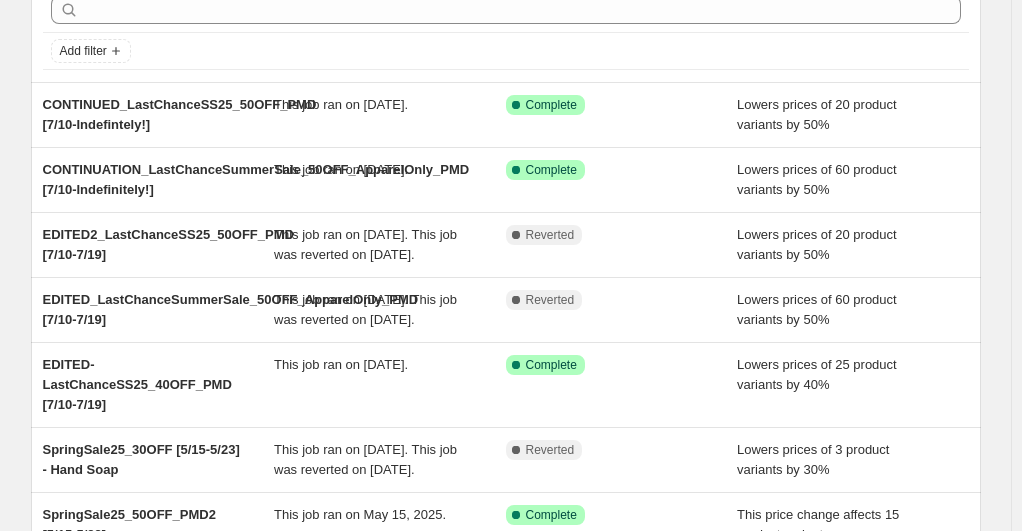 scroll, scrollTop: 200, scrollLeft: 0, axis: vertical 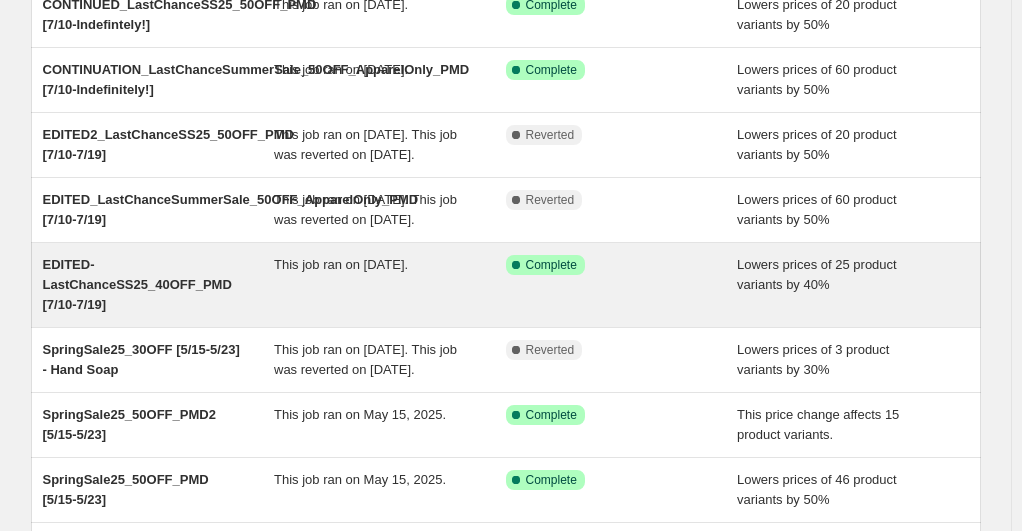 click on "Lowers prices of 25 product variants by 40%" at bounding box center [853, 285] 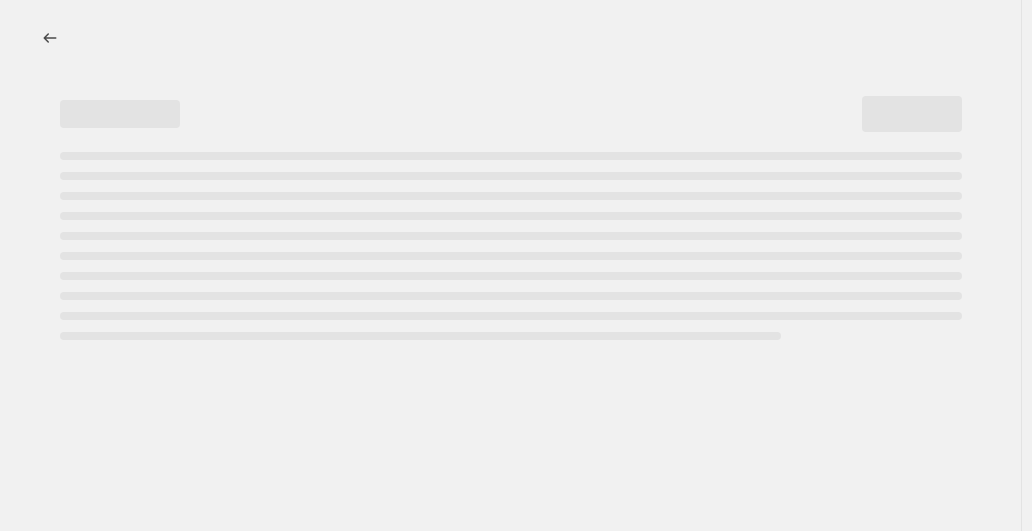 select on "percentage" 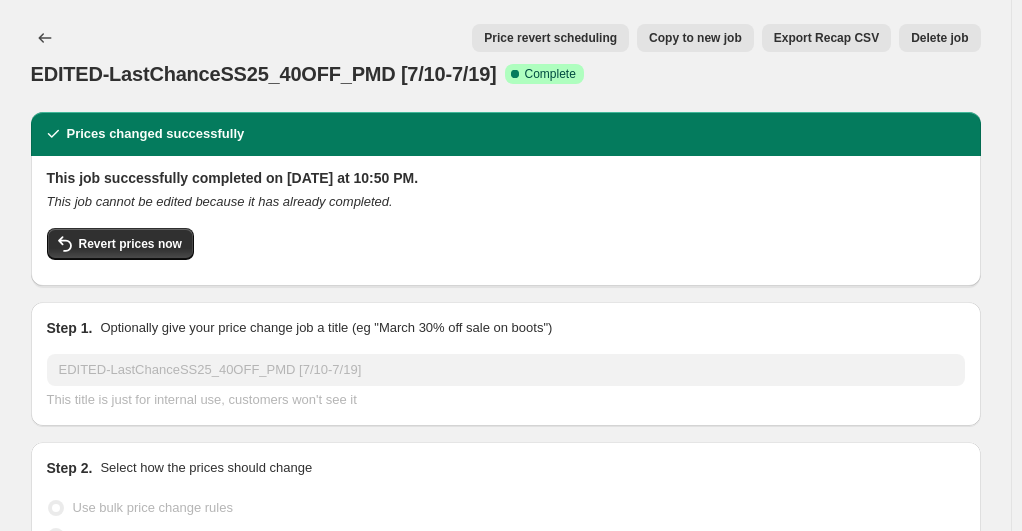 click on "Export Recap CSV" at bounding box center (826, 38) 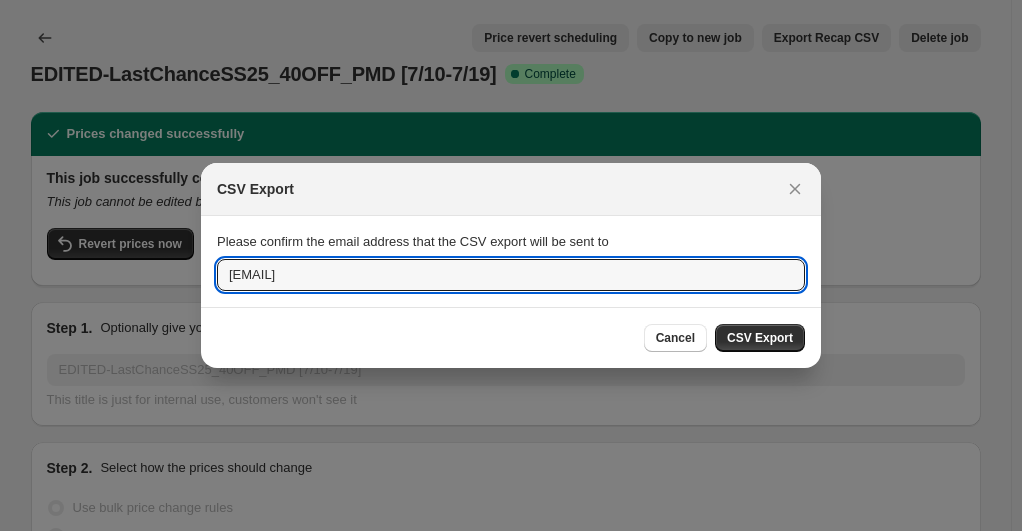 drag, startPoint x: 325, startPoint y: 276, endPoint x: 190, endPoint y: 272, distance: 135.05925 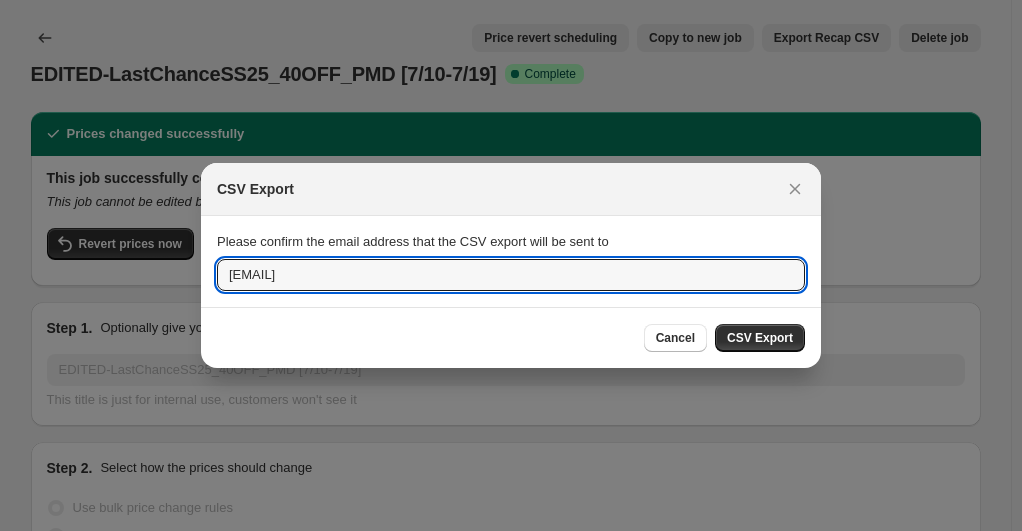 type on "[EMAIL]" 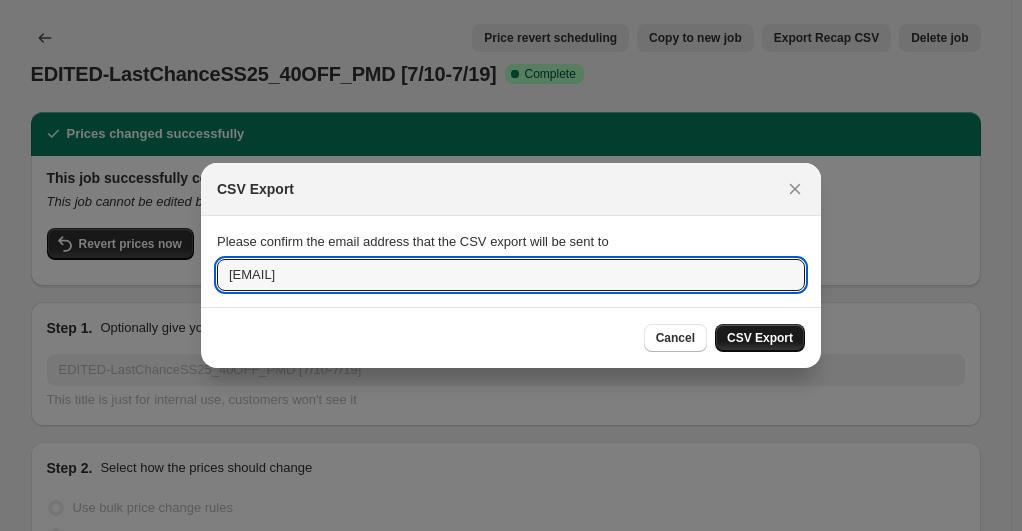 click on "CSV Export" at bounding box center (760, 338) 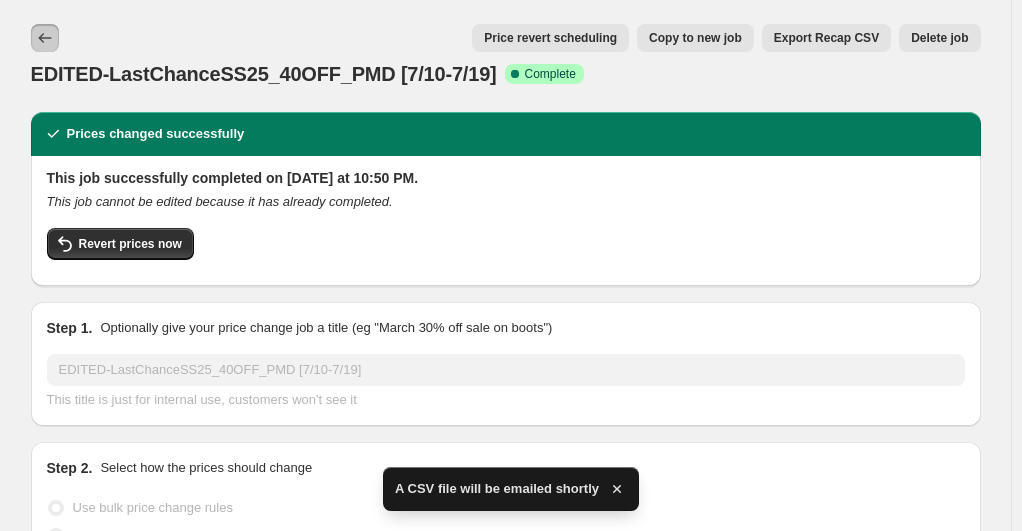 click 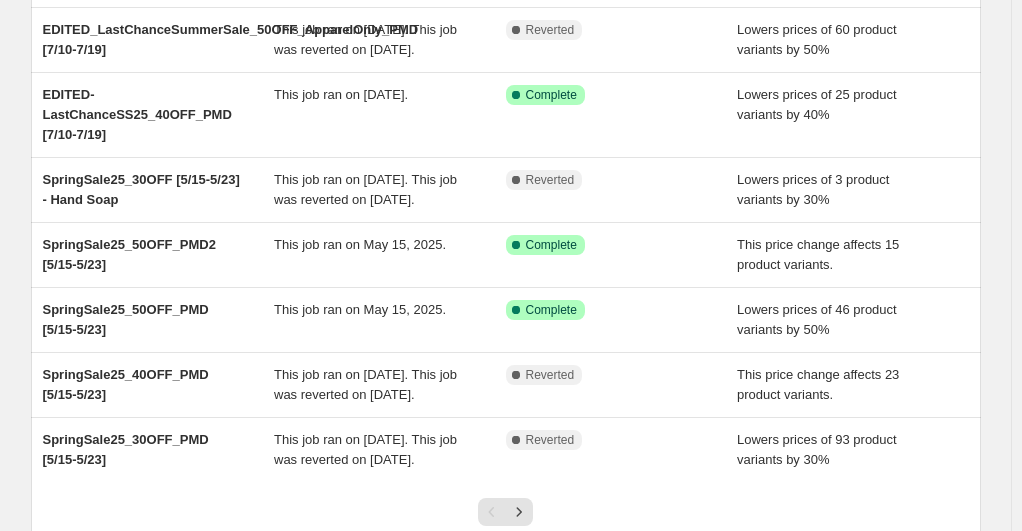 scroll, scrollTop: 500, scrollLeft: 0, axis: vertical 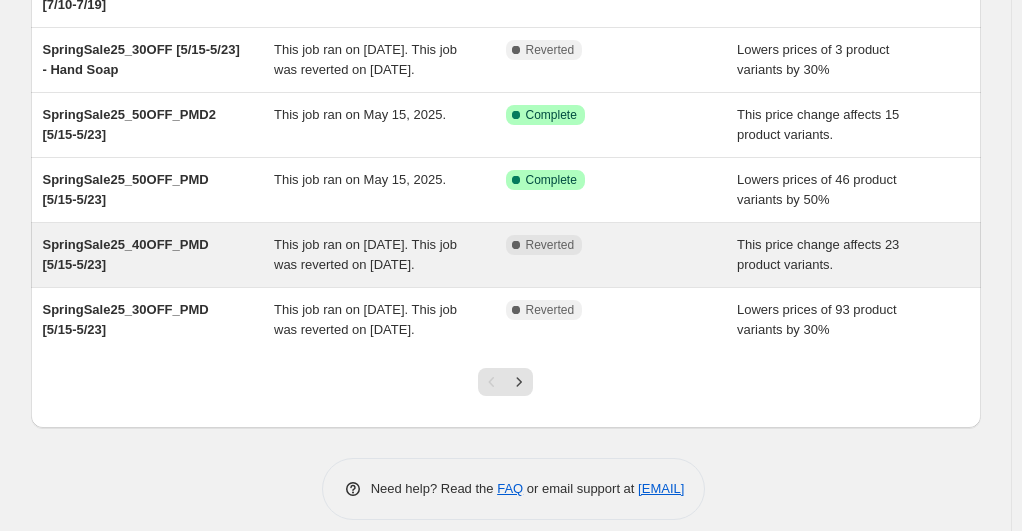click on "This price change affects 23 product variants." at bounding box center [853, 255] 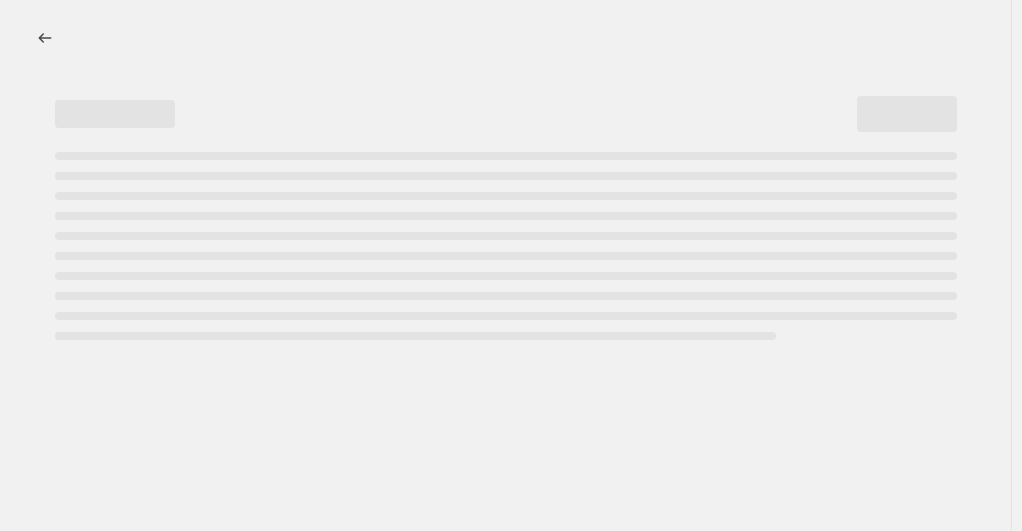 scroll, scrollTop: 0, scrollLeft: 0, axis: both 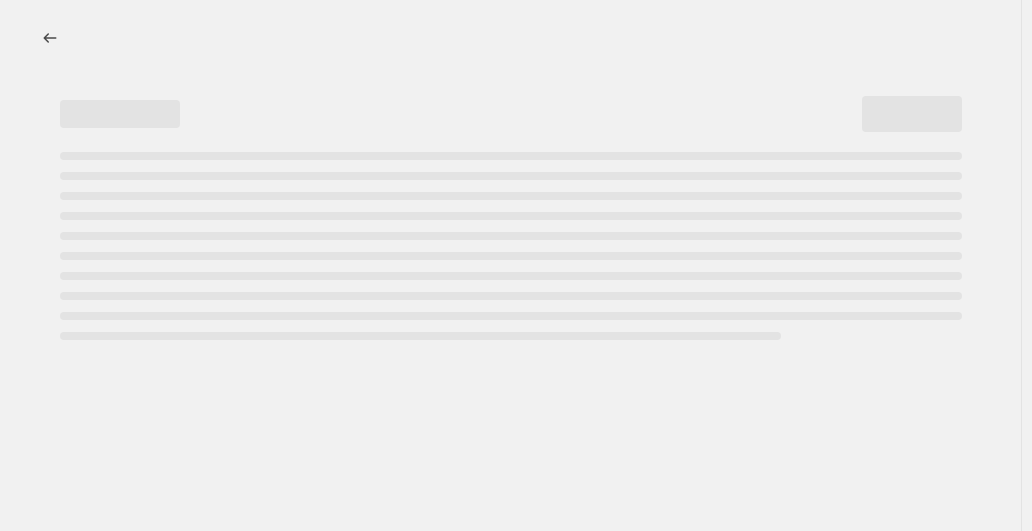 select on "pcap" 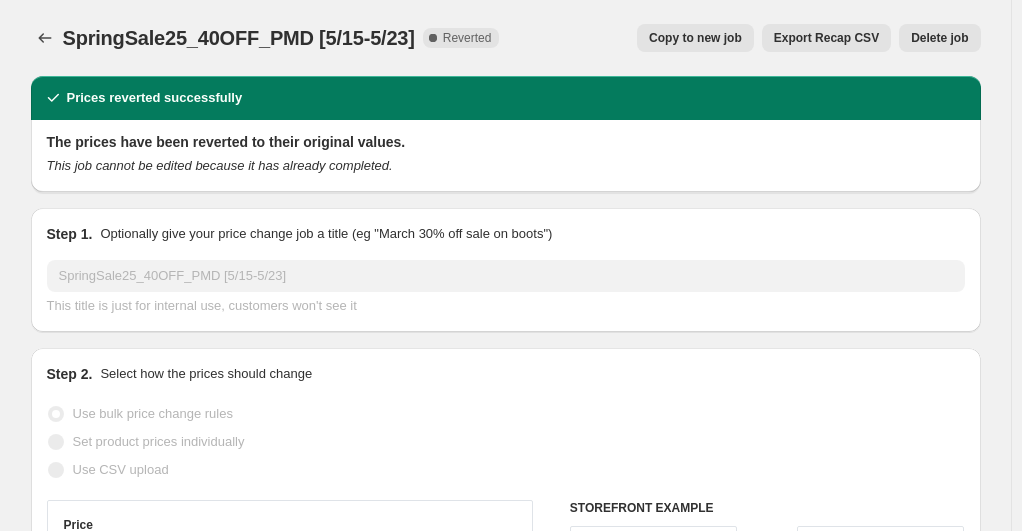 click on "Export Recap CSV" at bounding box center [826, 38] 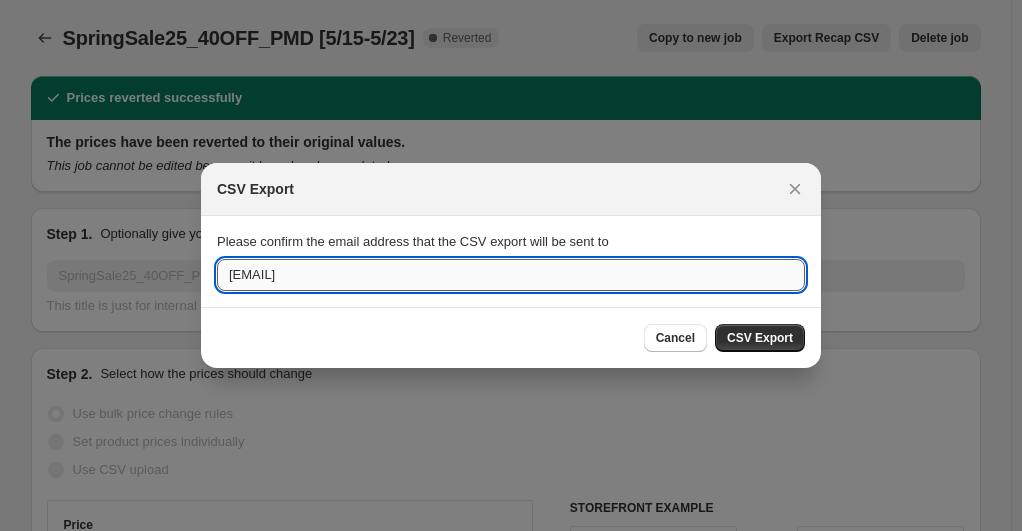 click on "[EMAIL]" at bounding box center (511, 275) 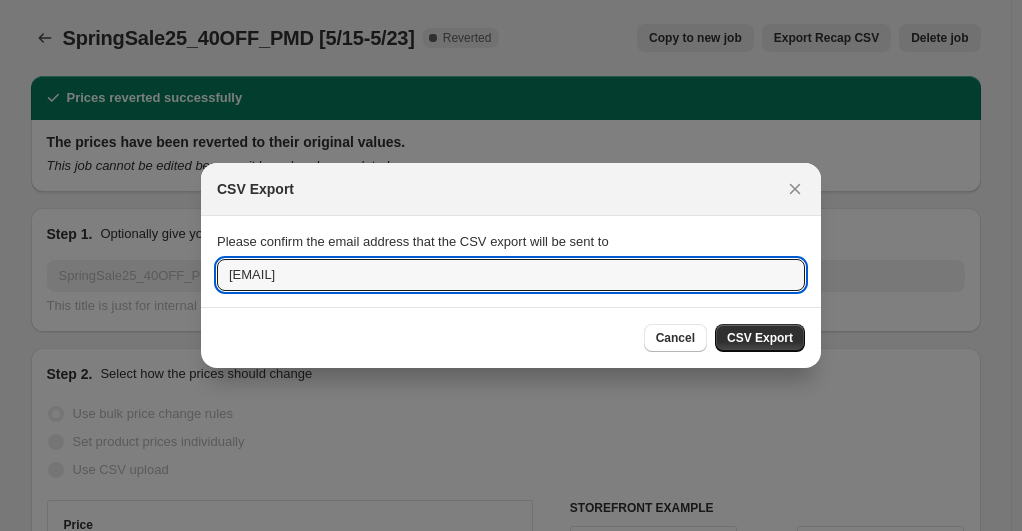 drag, startPoint x: 324, startPoint y: 270, endPoint x: 134, endPoint y: 266, distance: 190.0421 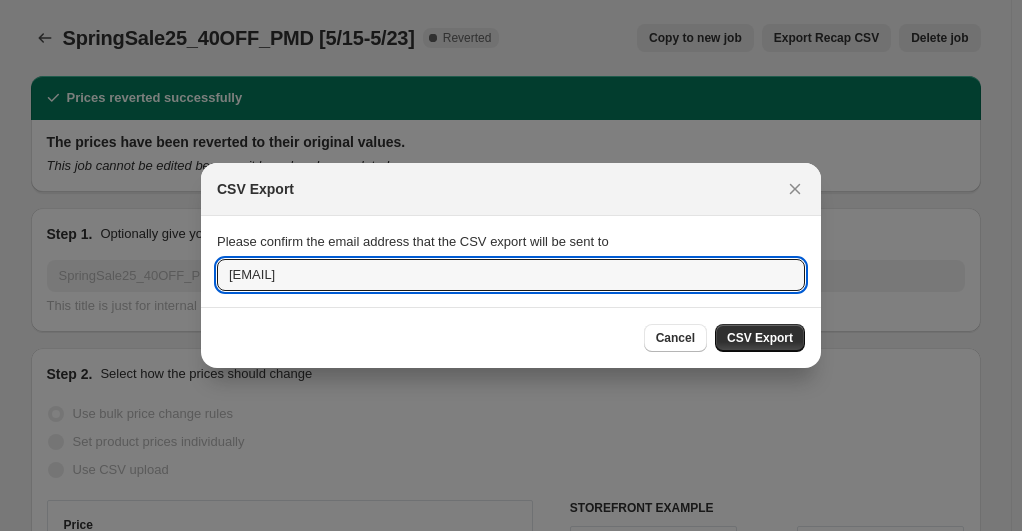 type on "[EMAIL]" 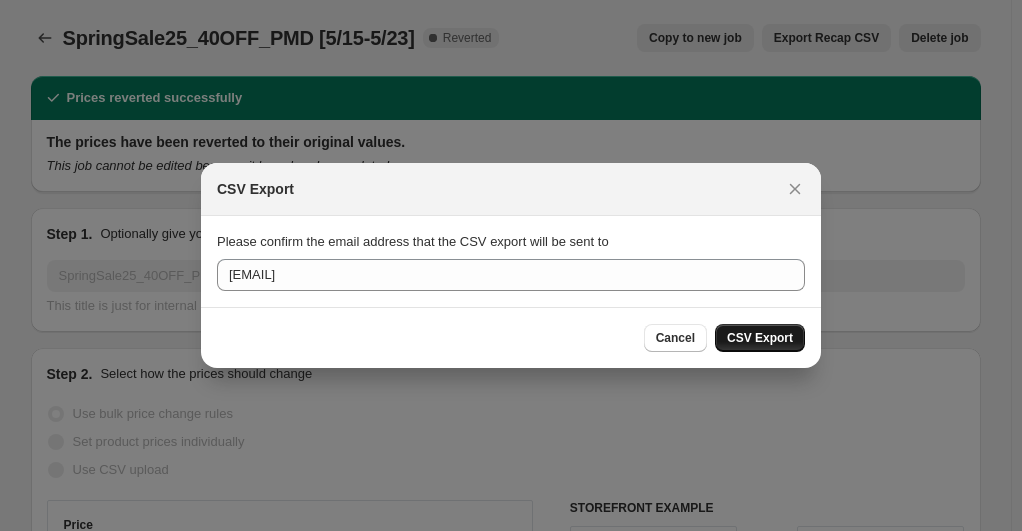 click on "CSV Export" at bounding box center (760, 338) 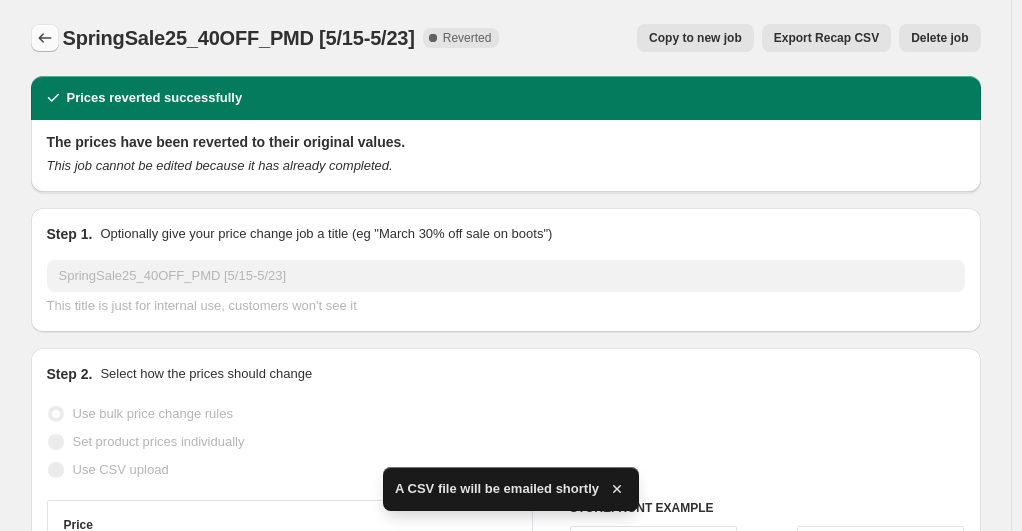 click 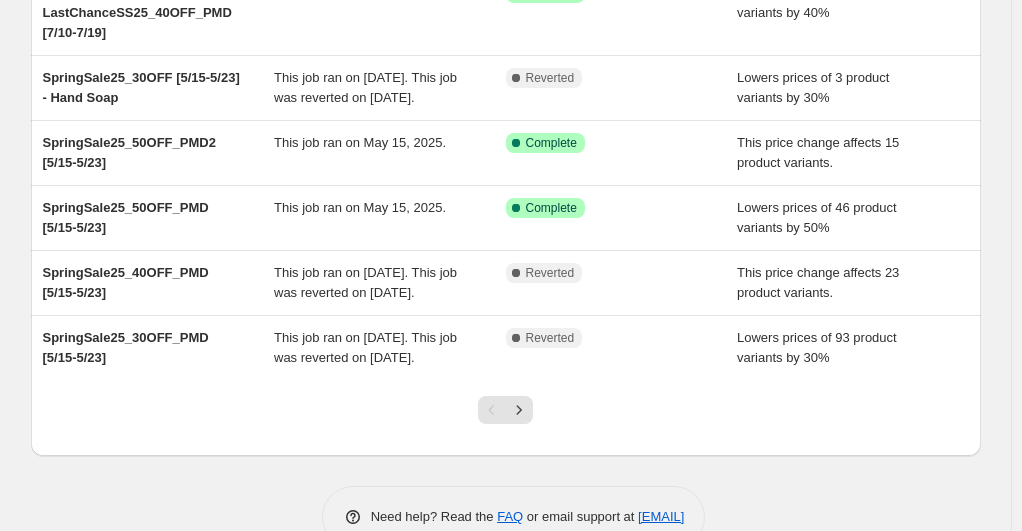 scroll, scrollTop: 500, scrollLeft: 0, axis: vertical 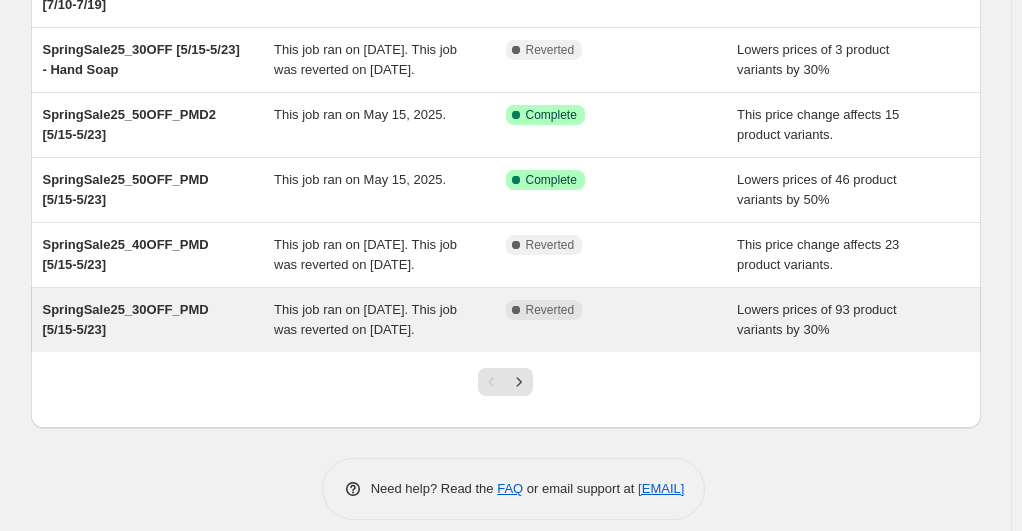 click on "Lowers prices of 93 product variants by 30%" at bounding box center [853, 320] 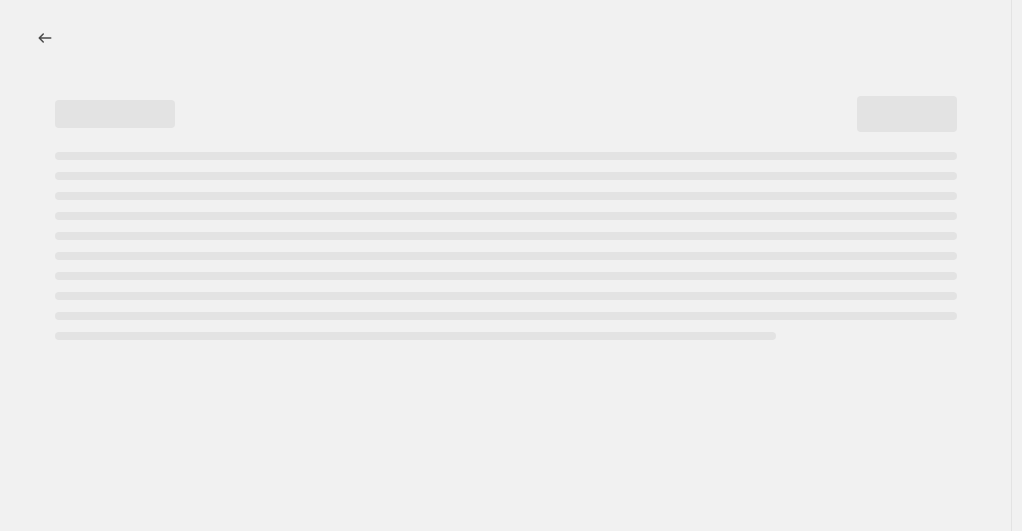 select on "percentage" 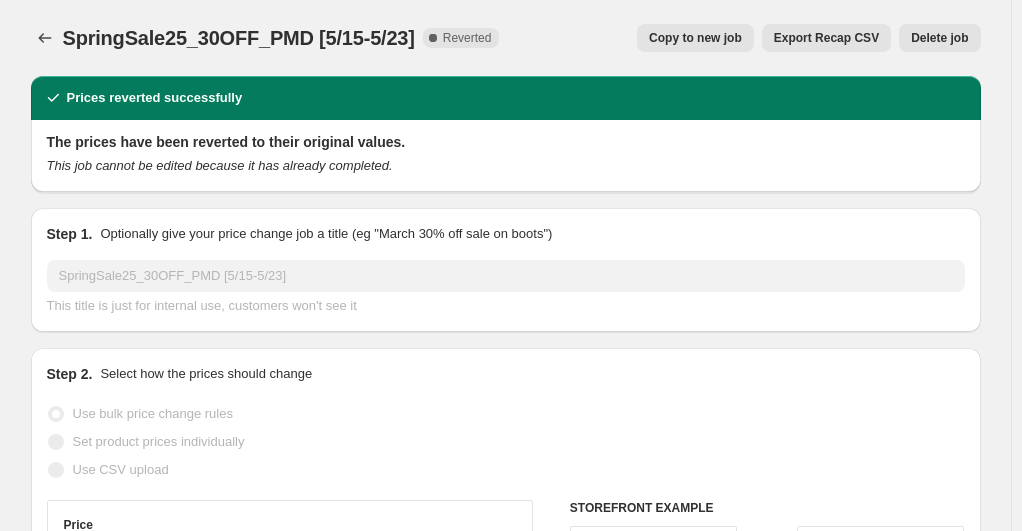 click on "Export Recap CSV" at bounding box center [826, 38] 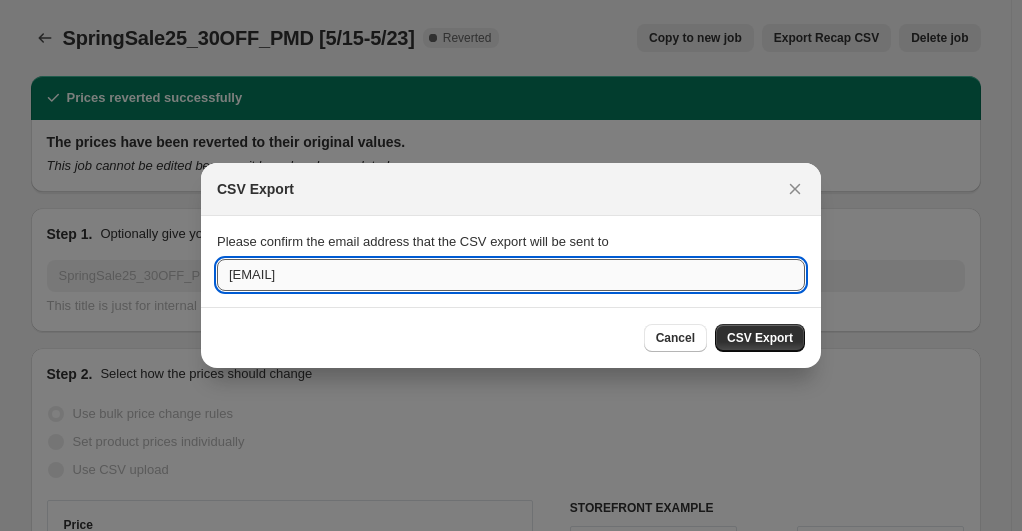 click on "[EMAIL]" at bounding box center [511, 275] 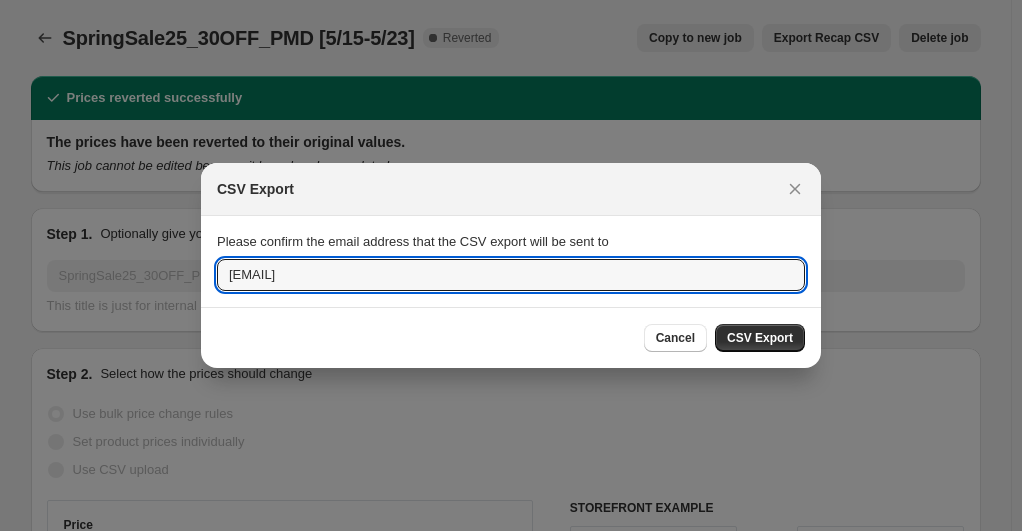 drag, startPoint x: 325, startPoint y: 276, endPoint x: 202, endPoint y: 282, distance: 123.146255 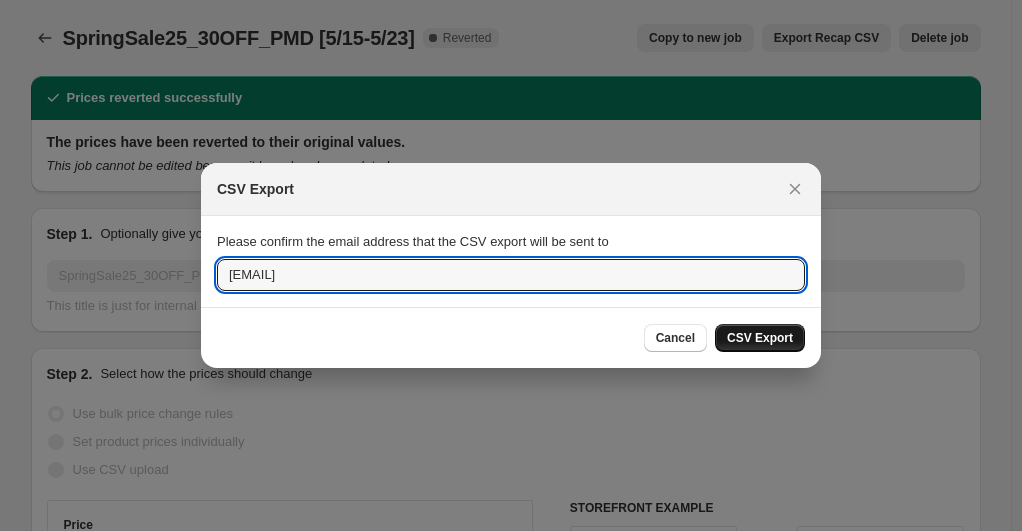 type on "[EMAIL]" 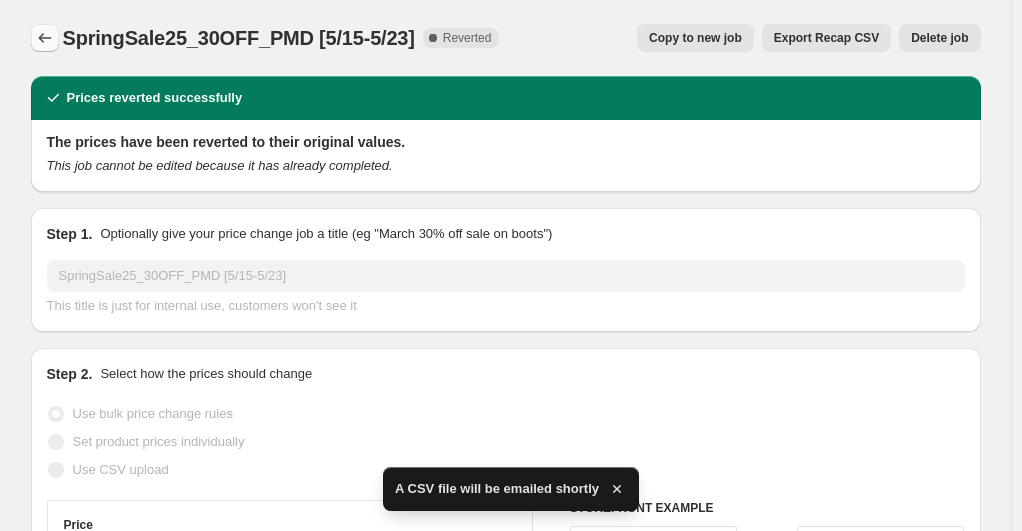 click 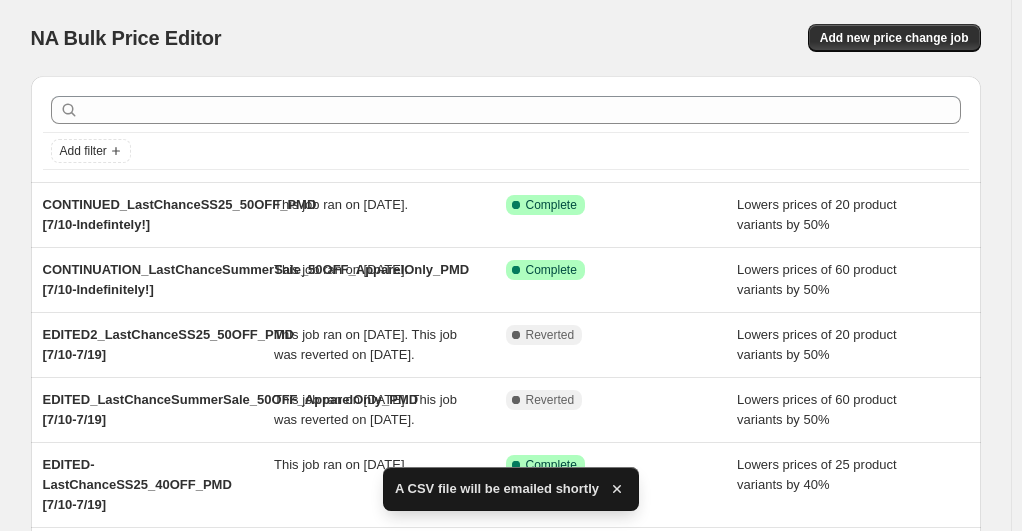 click on "NA Bulk Price Editor. This page is ready NA Bulk Price Editor Add new price change job Add filter   CONTINUED_LastChanceSS25_50OFF_PMD [7/10-Indefintely!] This job ran on [DATE]. Success Complete Complete Lowers prices of 20 product variants by 50% CONTINUATION_LastChanceSummerSale_50OFF_ApparelOnly_PMD [7/10-Indefinitely!] This job ran on [DATE]. Success Complete Complete Lowers prices of 60 product variants by 50% EDITED2_LastChanceSS25_50OFF_PMD [7/10-7/19] This job ran on [DATE]. This job was reverted on [DATE]. Complete Reverted Lowers prices of 20 product variants by 50% EDITED_LastChanceSummerSale_50OFF_ApparelOnly_PMD [7/10-7/19] This job ran on [DATE]. This job was reverted on [DATE]. Complete Reverted Lowers prices of 60 product variants by 50% EDITED-LastChanceSS25_40OFF_PMD [7/10-7/19] This job ran on [DATE]. Success Complete Complete Lowers prices of 25 product variants by 40% SpringSale25_30OFF [5/15-5/23] - Hand Soap Complete Reverted Complete   FAQ" at bounding box center (506, 525) 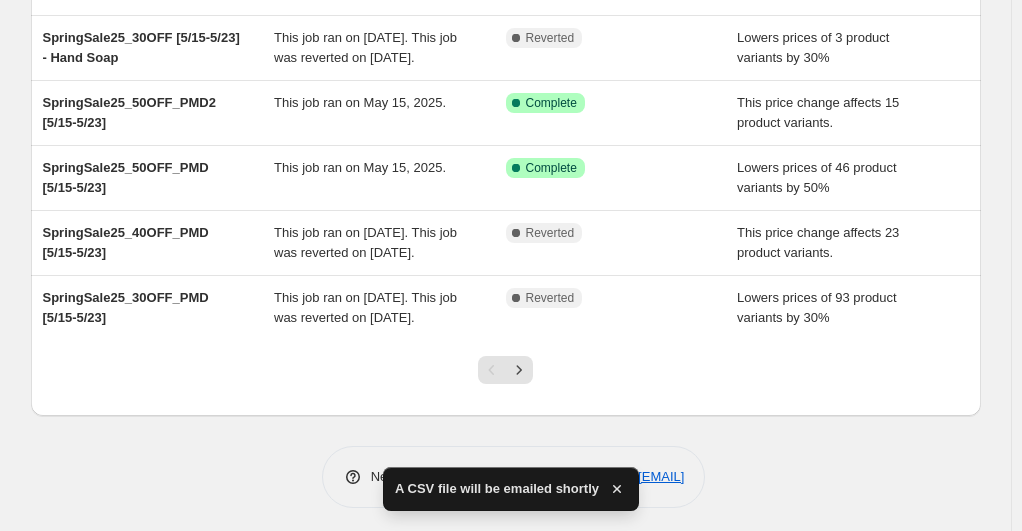 scroll, scrollTop: 514, scrollLeft: 0, axis: vertical 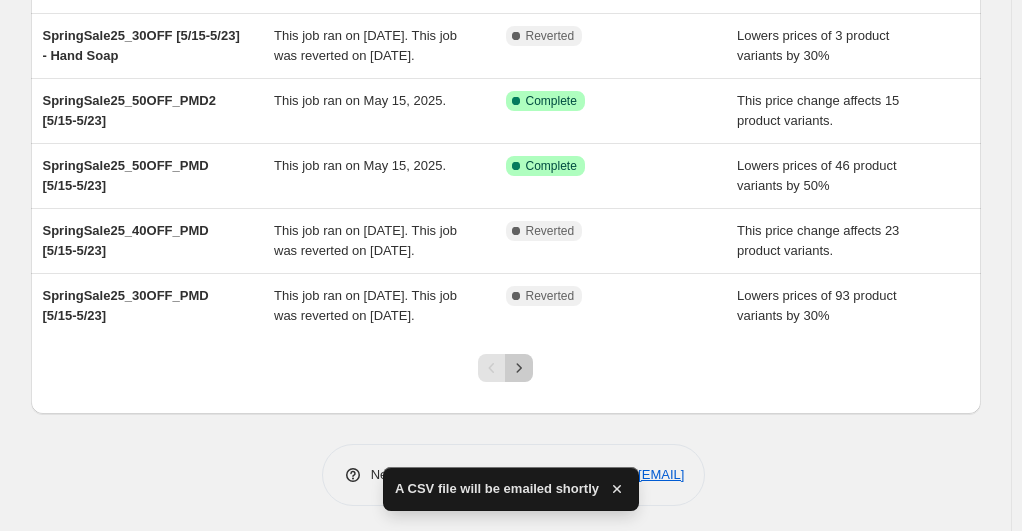 click 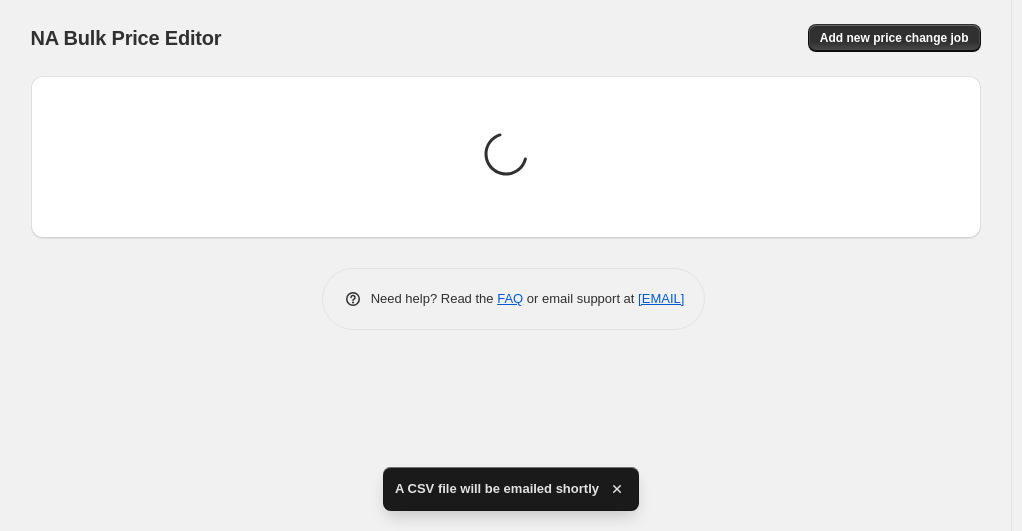 scroll, scrollTop: 0, scrollLeft: 0, axis: both 